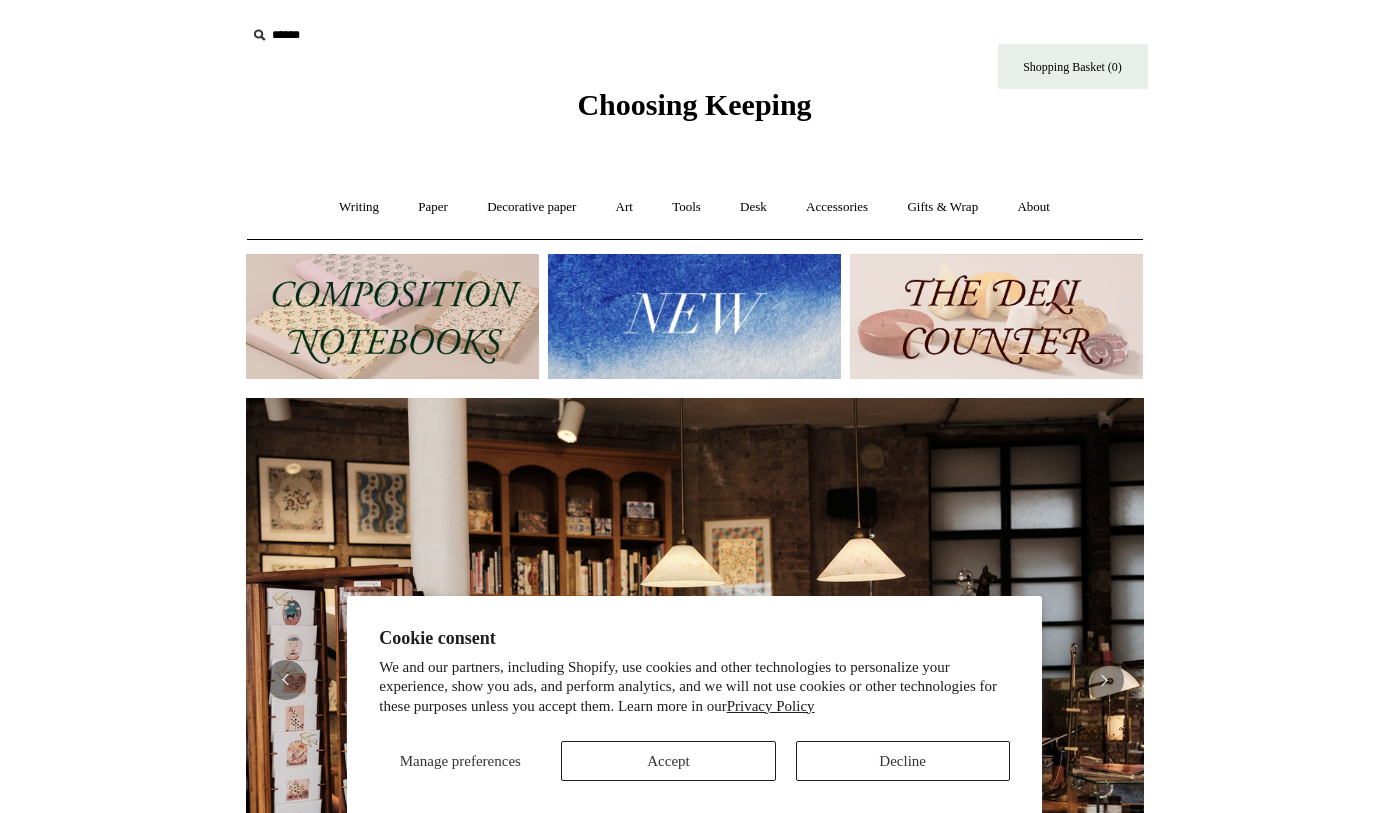 scroll, scrollTop: 0, scrollLeft: 0, axis: both 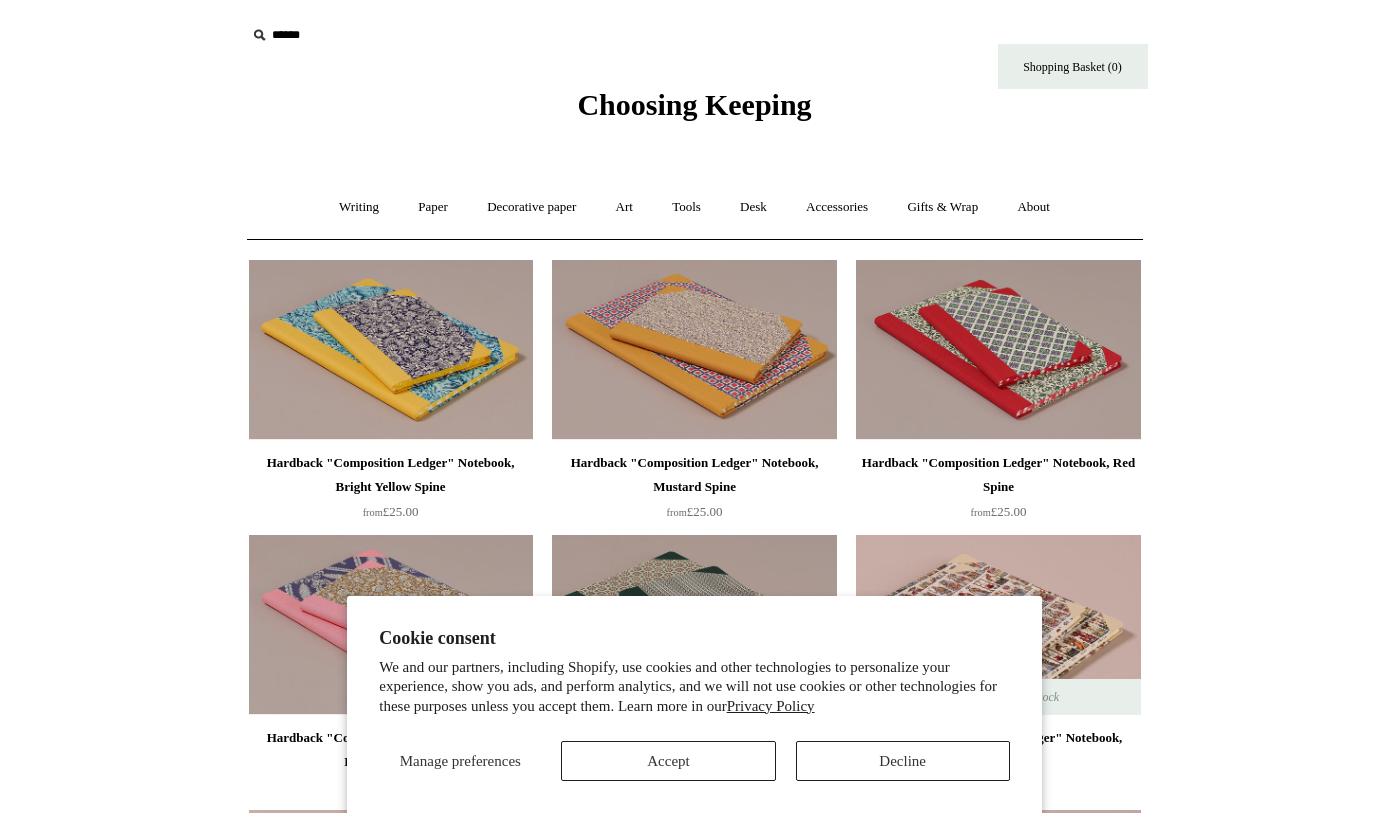 click on "Accept" at bounding box center (668, 761) 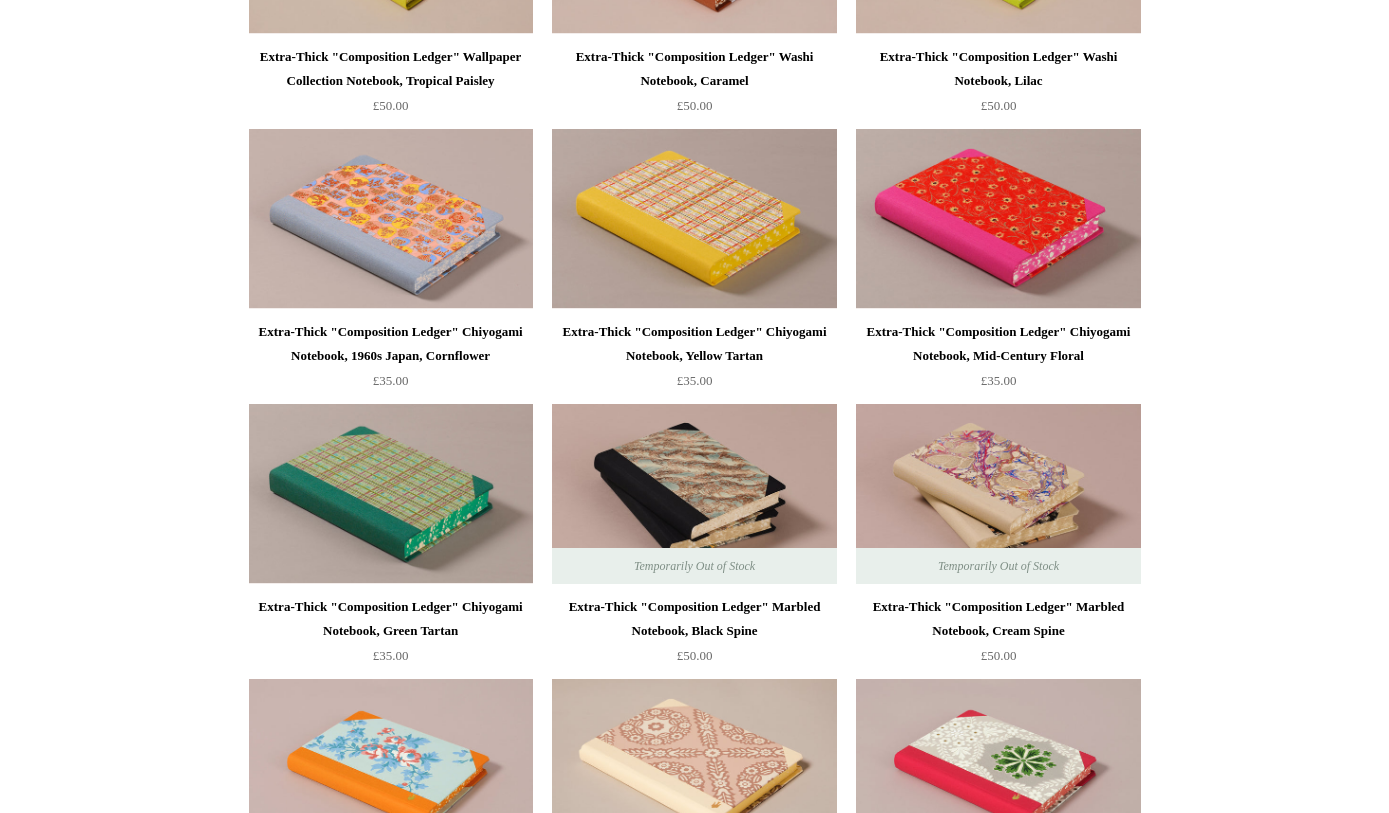 scroll, scrollTop: 2056, scrollLeft: 0, axis: vertical 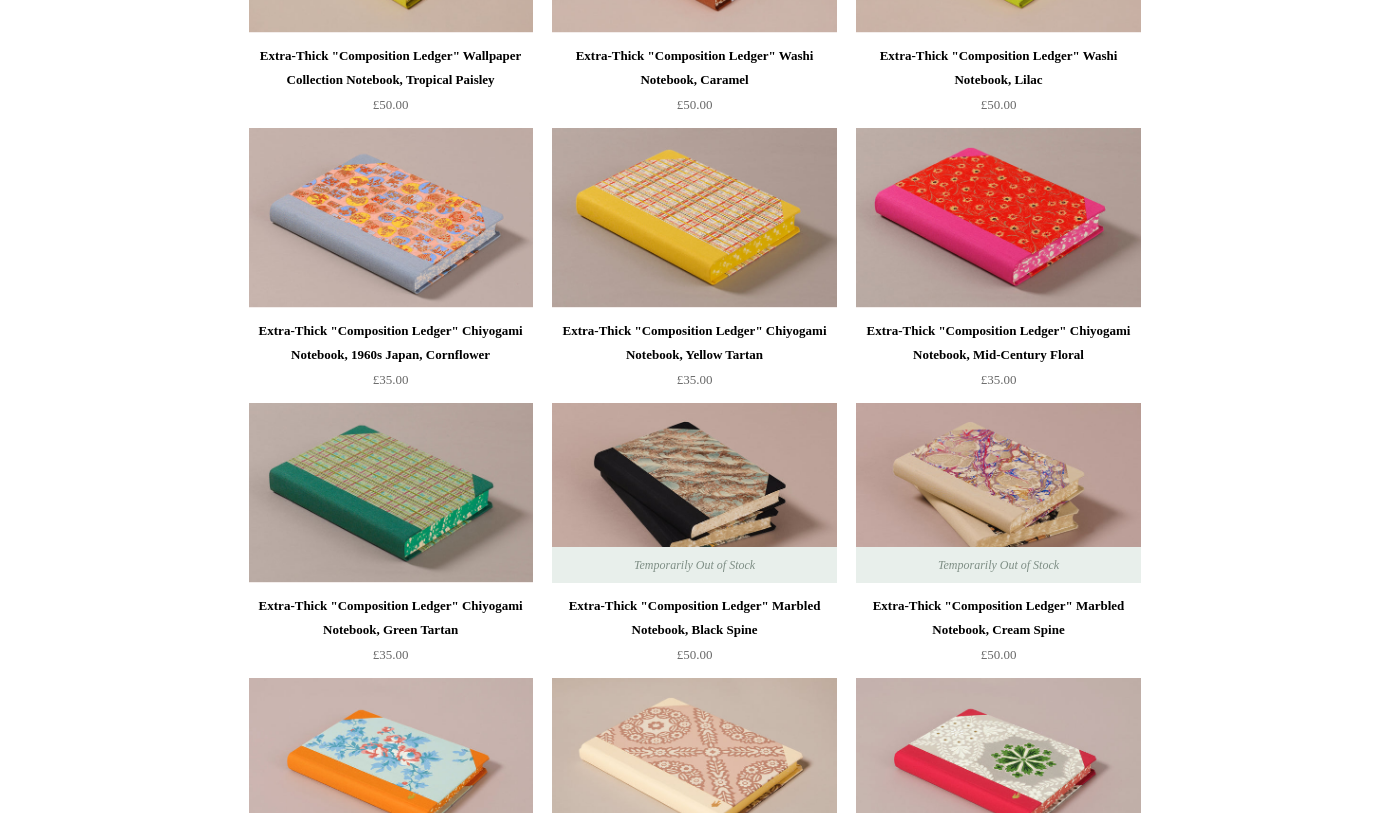 click on "Extra-Thick "Composition Ledger" Marbled Notebook, Cream Spine" at bounding box center (998, 619) 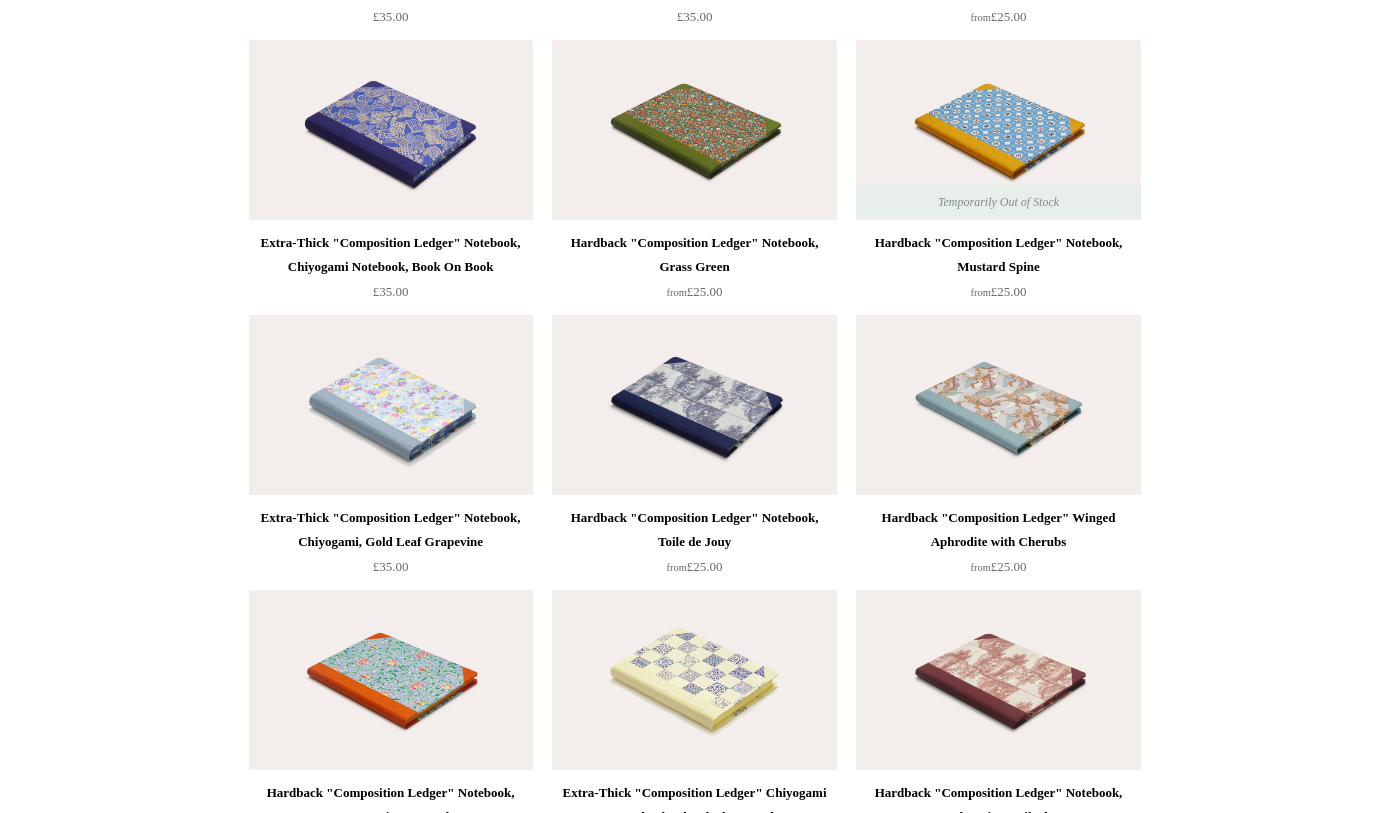 scroll, scrollTop: 3521, scrollLeft: 0, axis: vertical 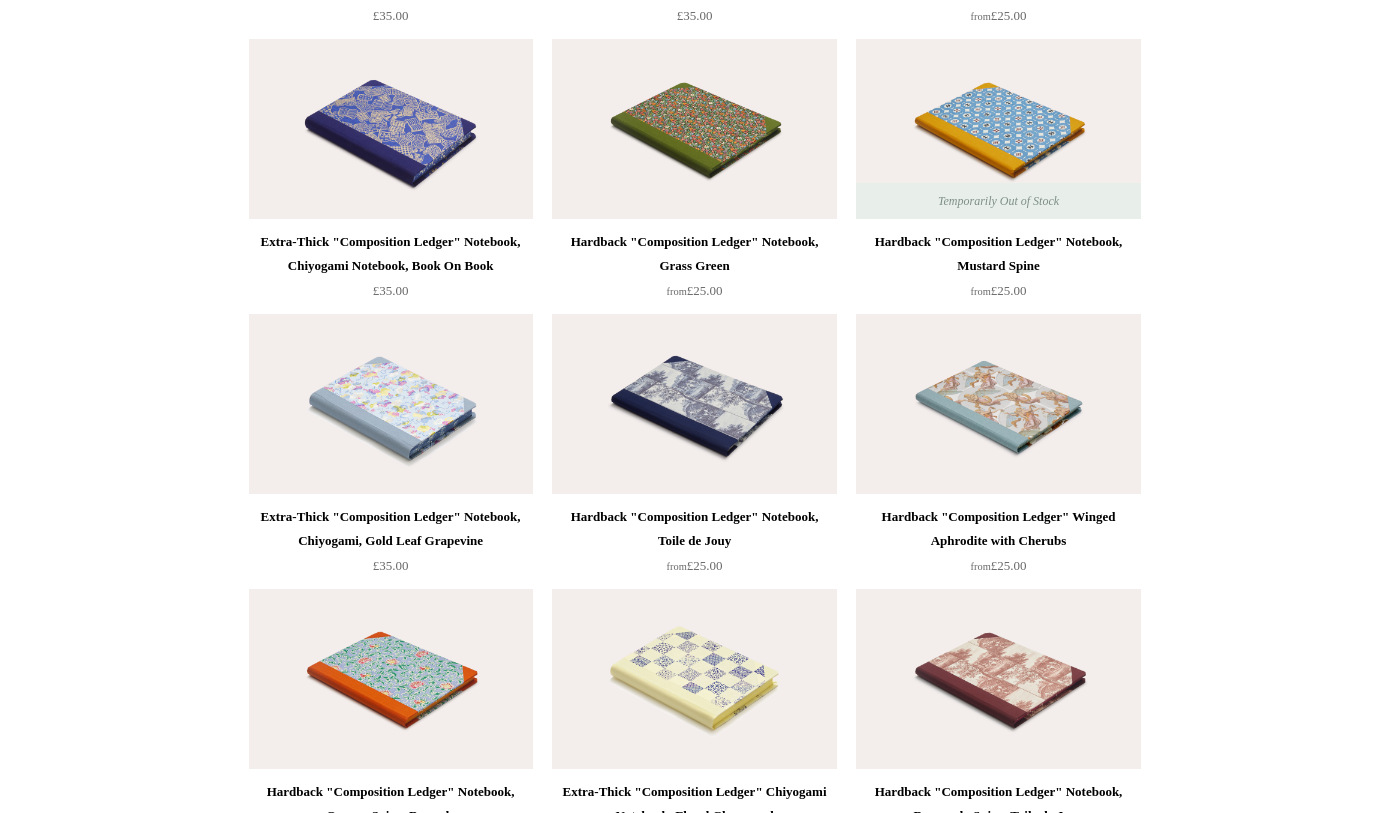 click at bounding box center [694, 679] 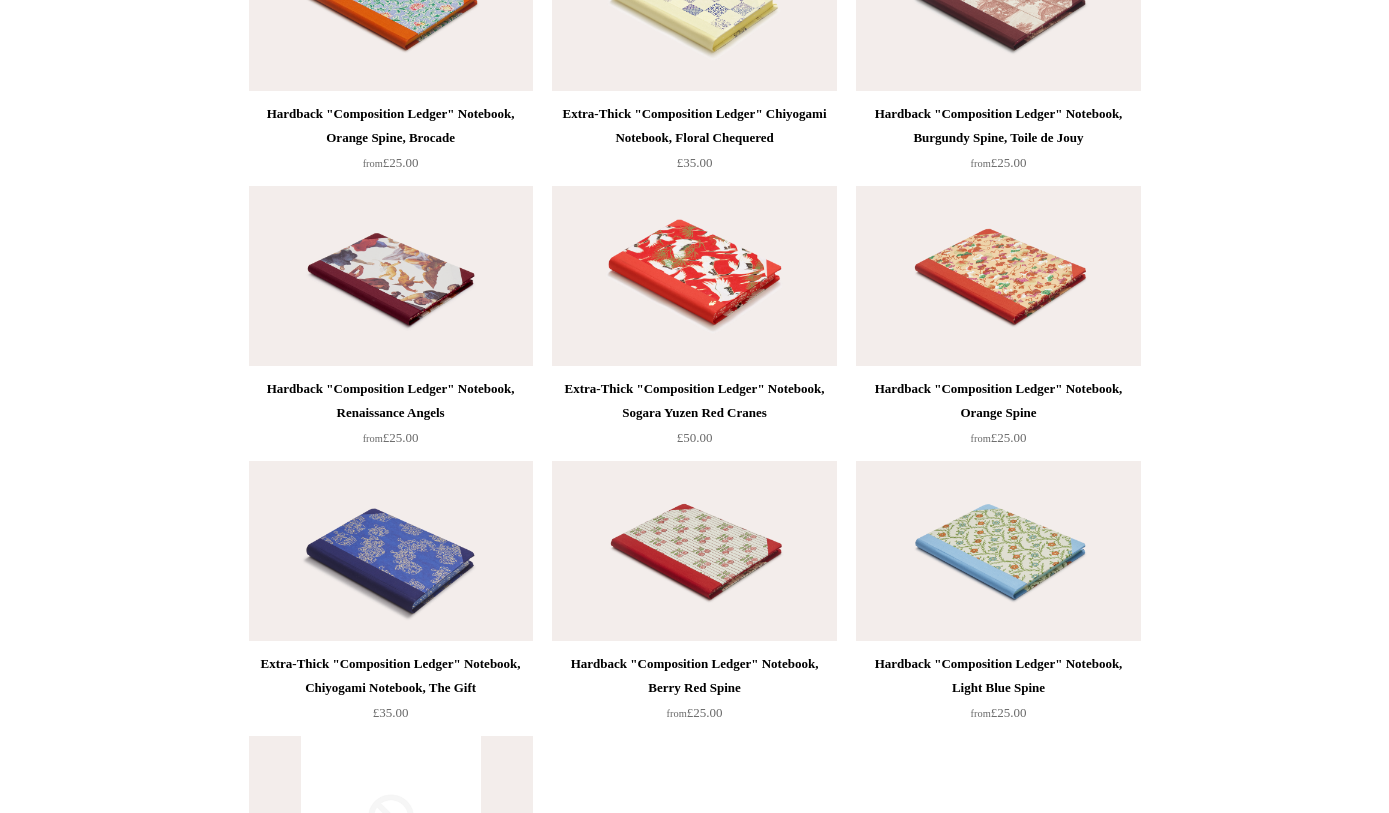 scroll, scrollTop: 4177, scrollLeft: 0, axis: vertical 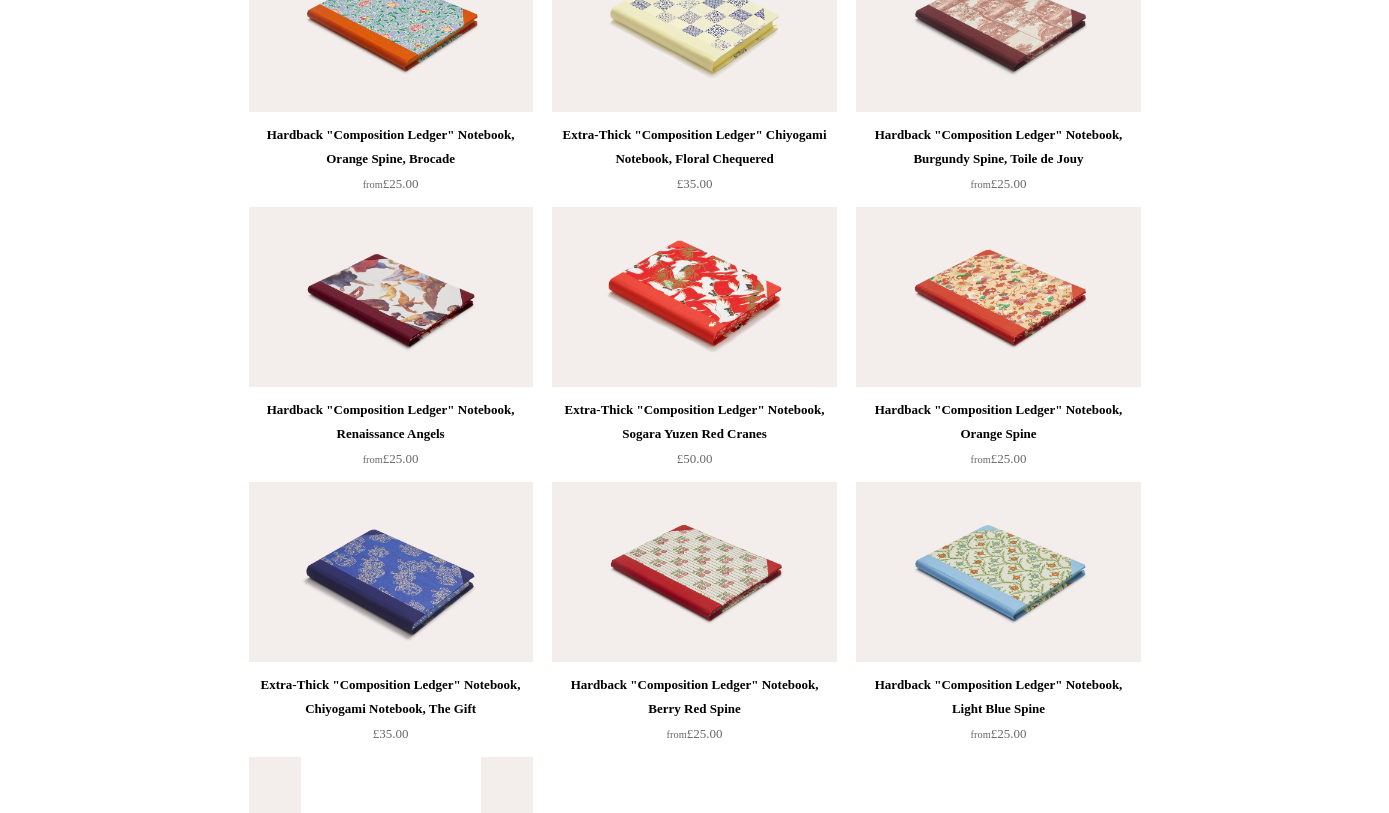 click at bounding box center [391, 298] 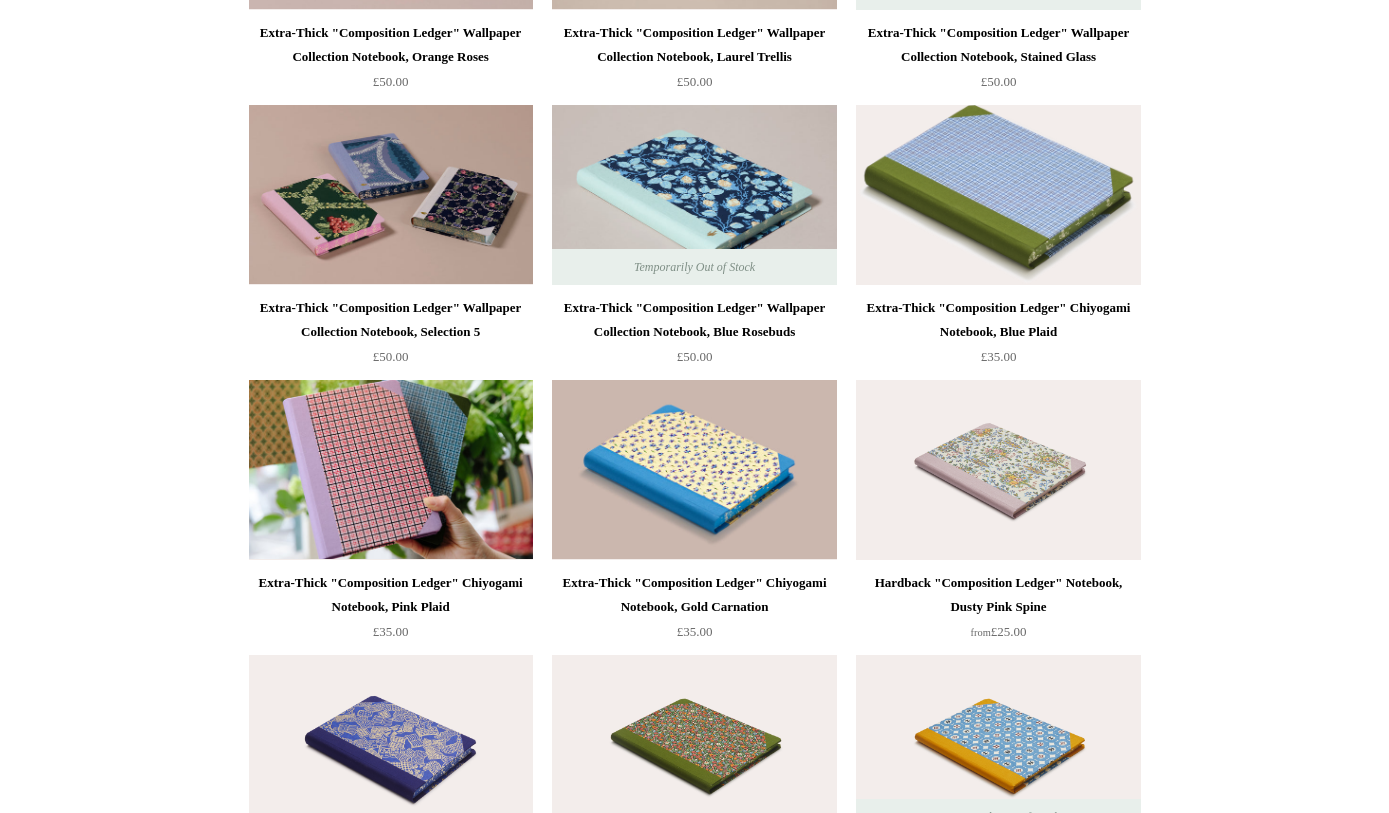 scroll, scrollTop: 2905, scrollLeft: 0, axis: vertical 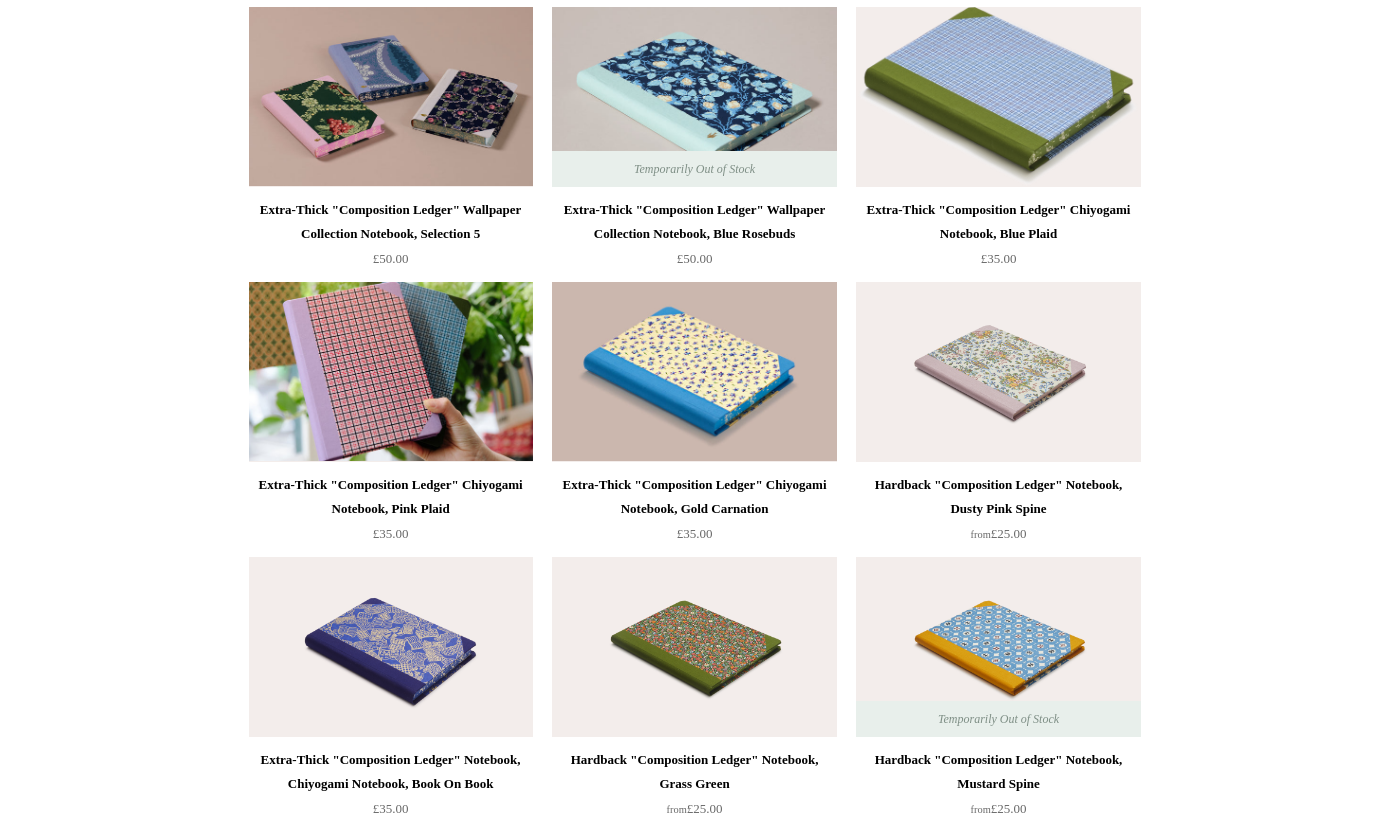 click at bounding box center (391, 97) 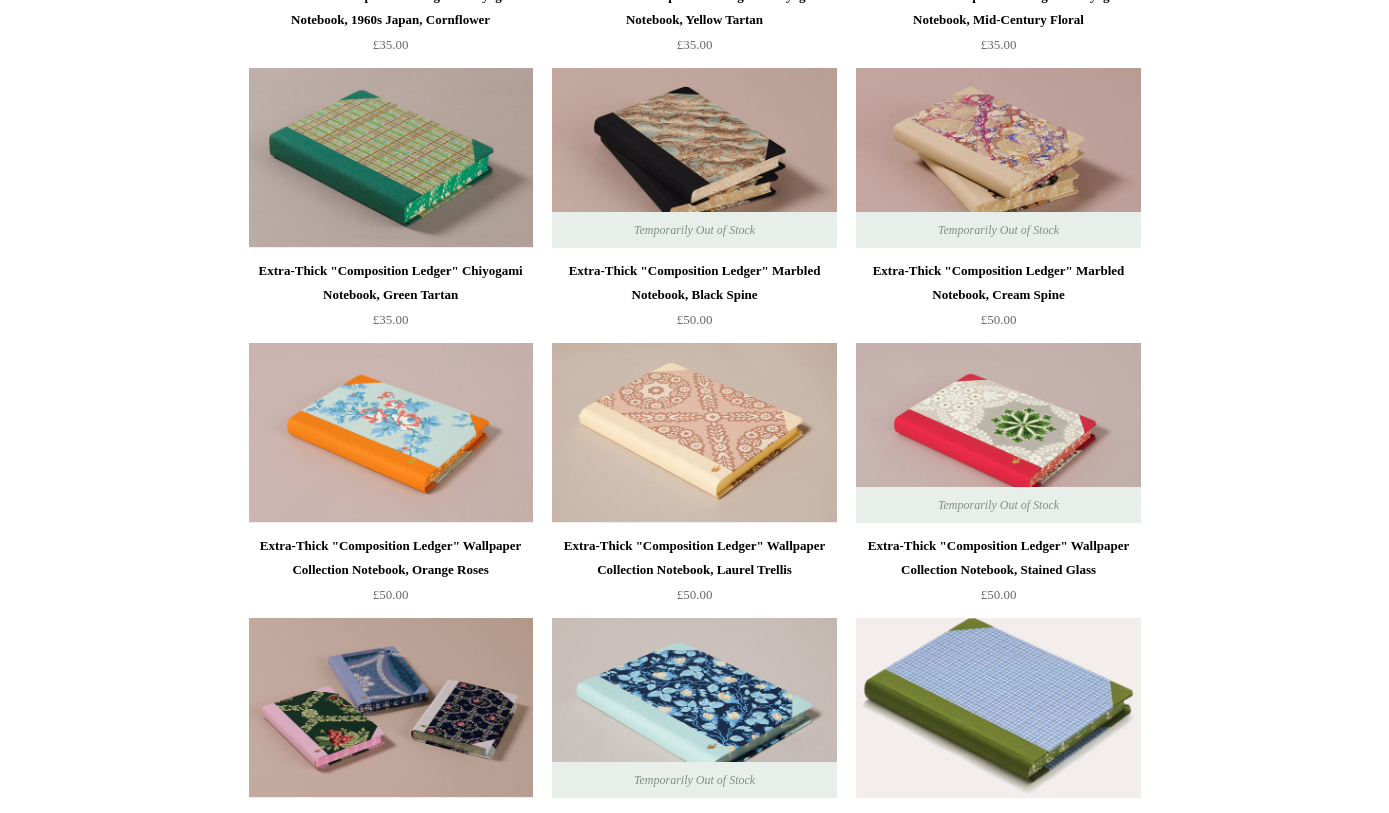 scroll, scrollTop: 2392, scrollLeft: 0, axis: vertical 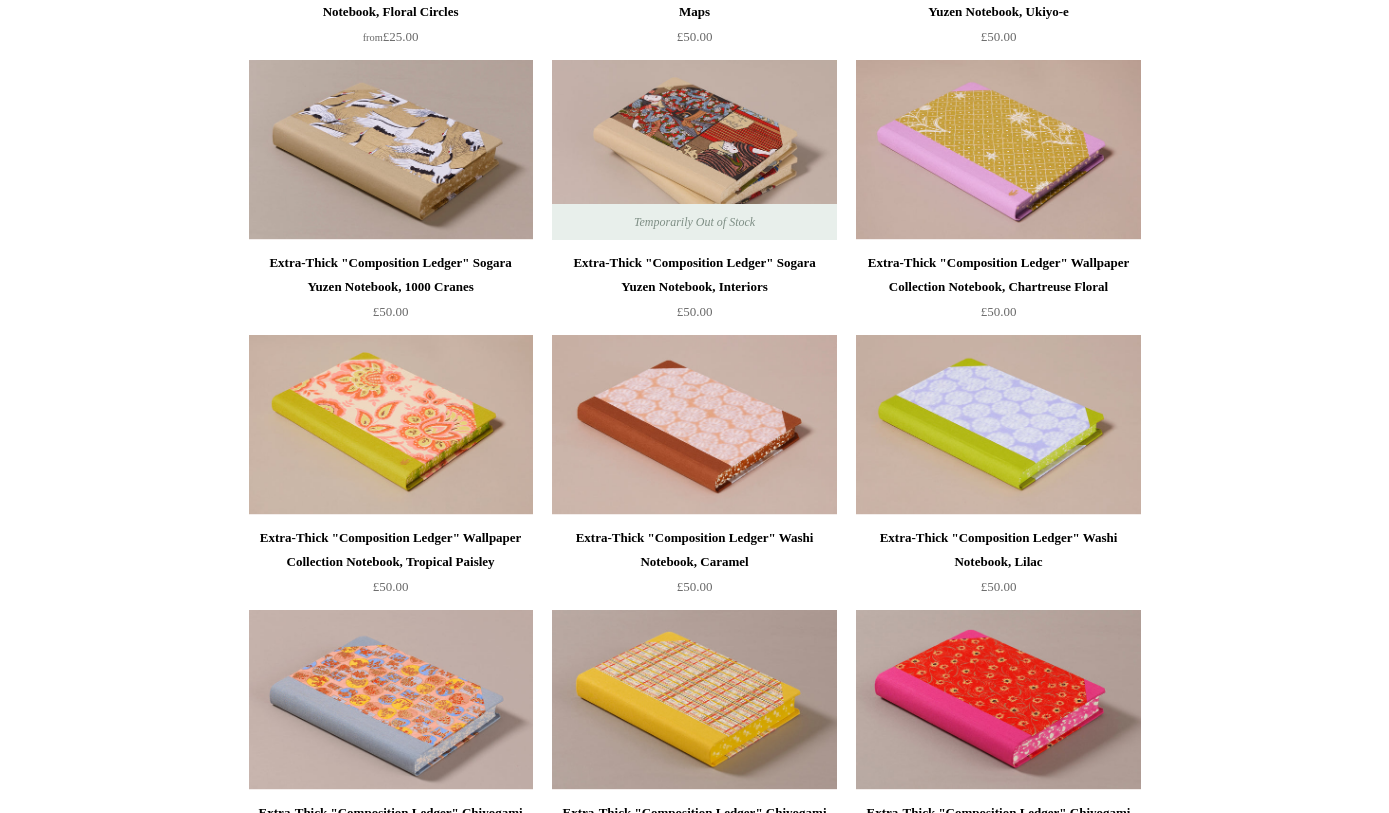 click at bounding box center [694, 151] 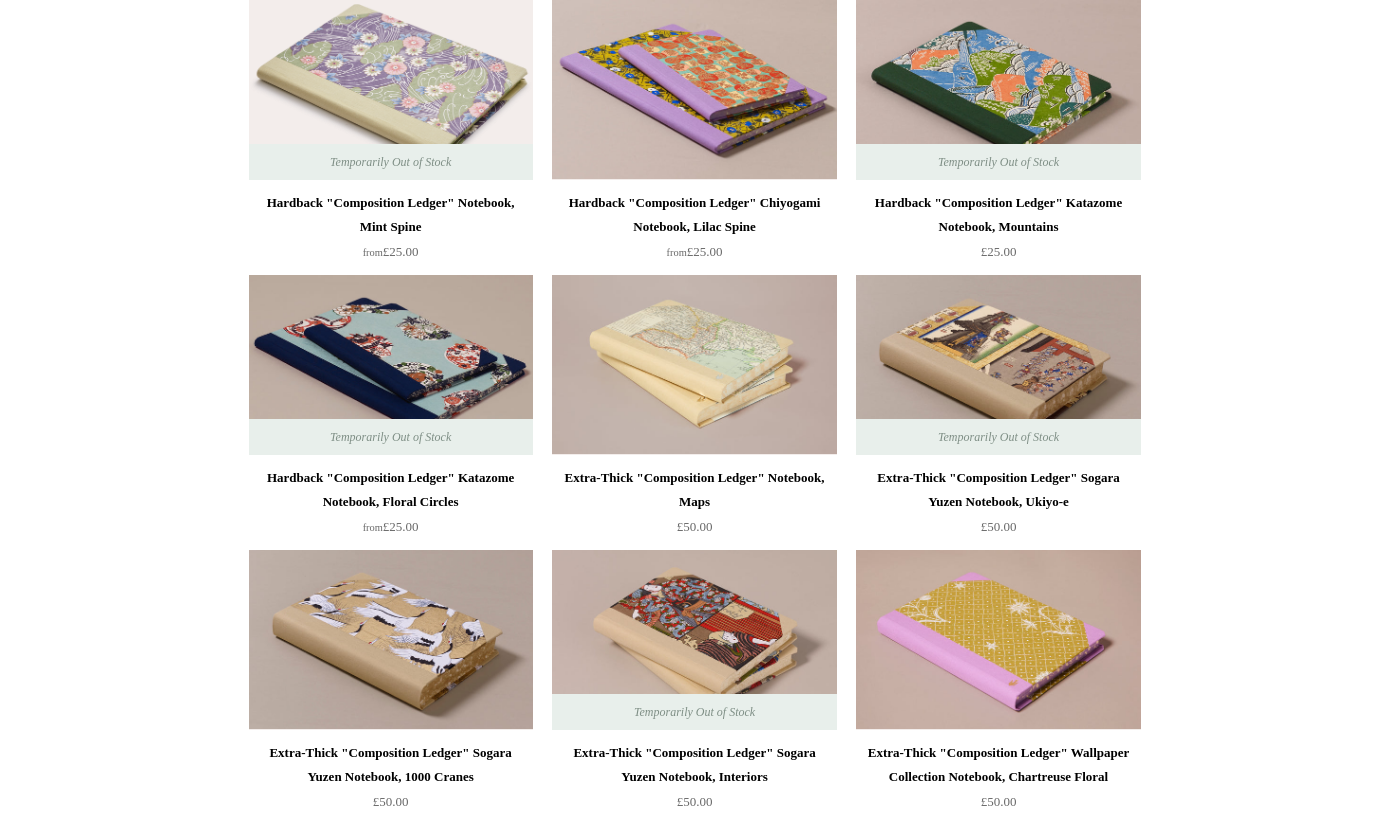 scroll, scrollTop: 1082, scrollLeft: 0, axis: vertical 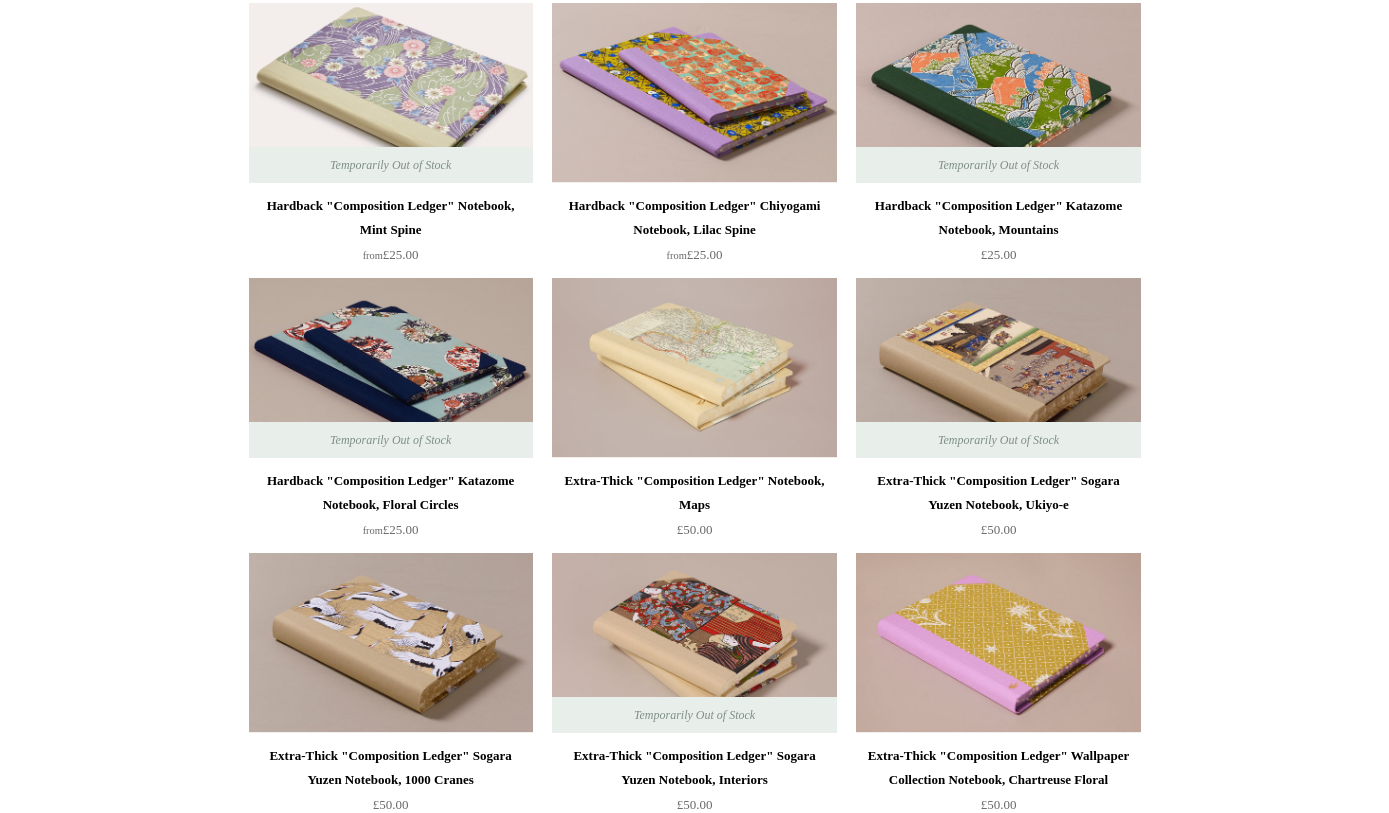 click at bounding box center [998, 368] 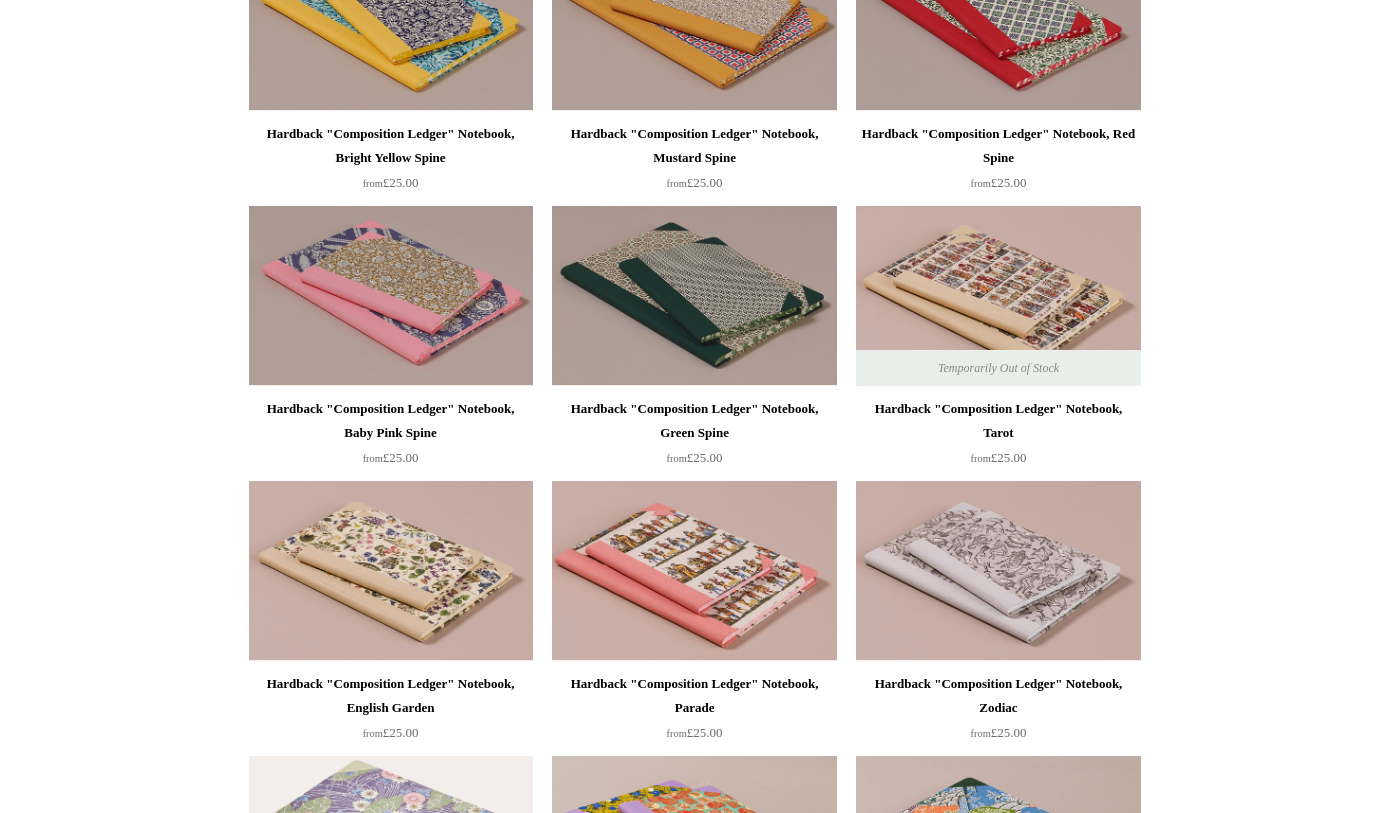 scroll, scrollTop: 328, scrollLeft: 0, axis: vertical 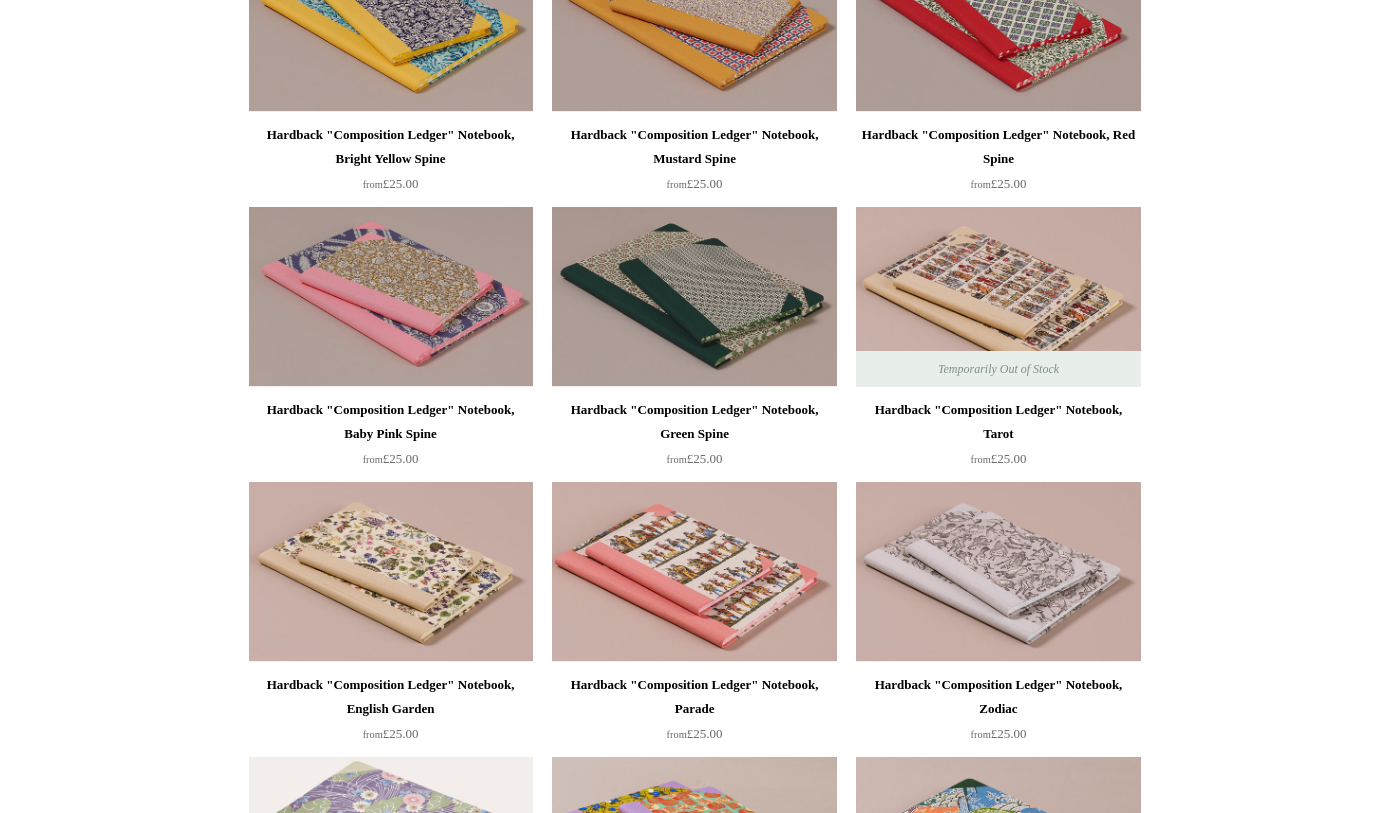 click at bounding box center [998, 297] 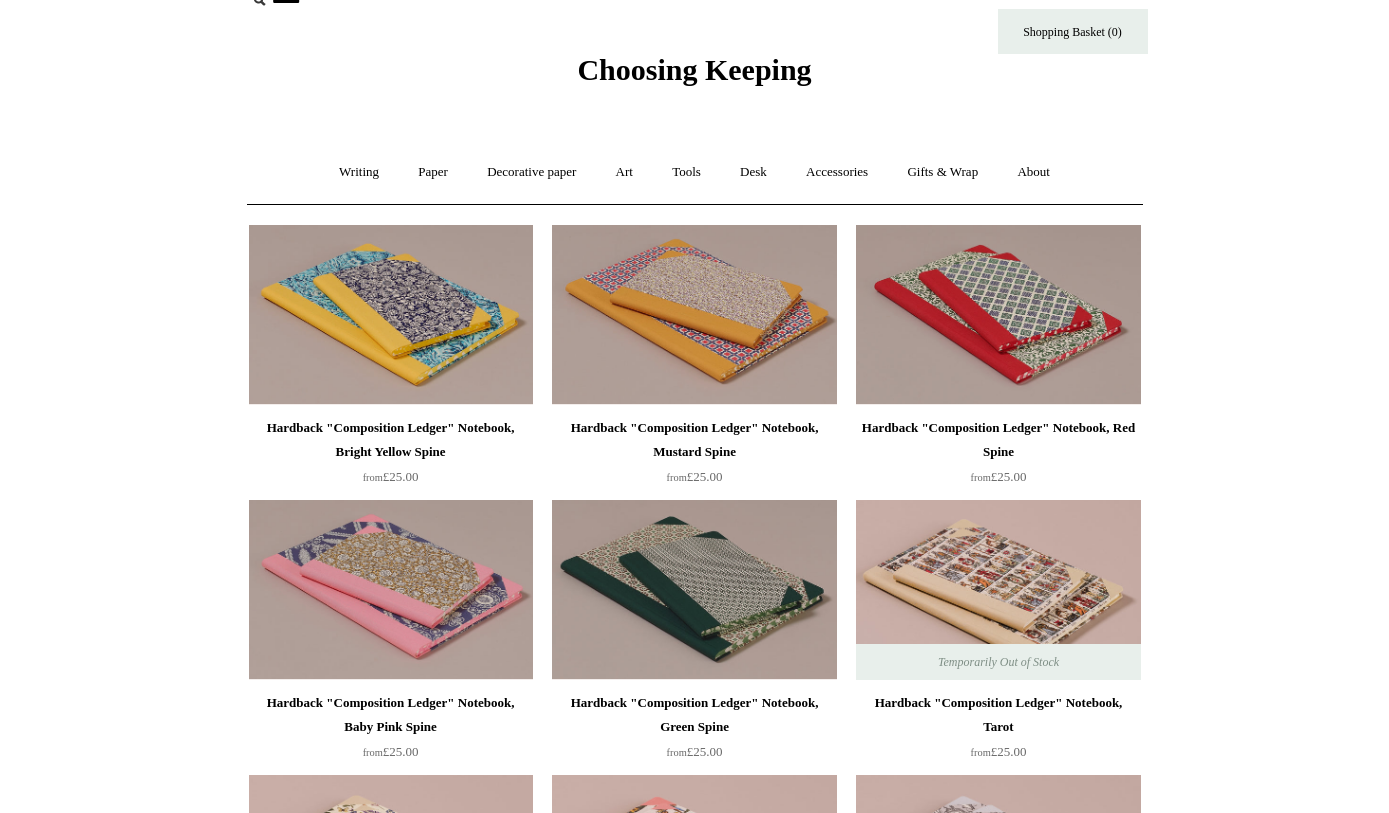 scroll, scrollTop: 0, scrollLeft: 0, axis: both 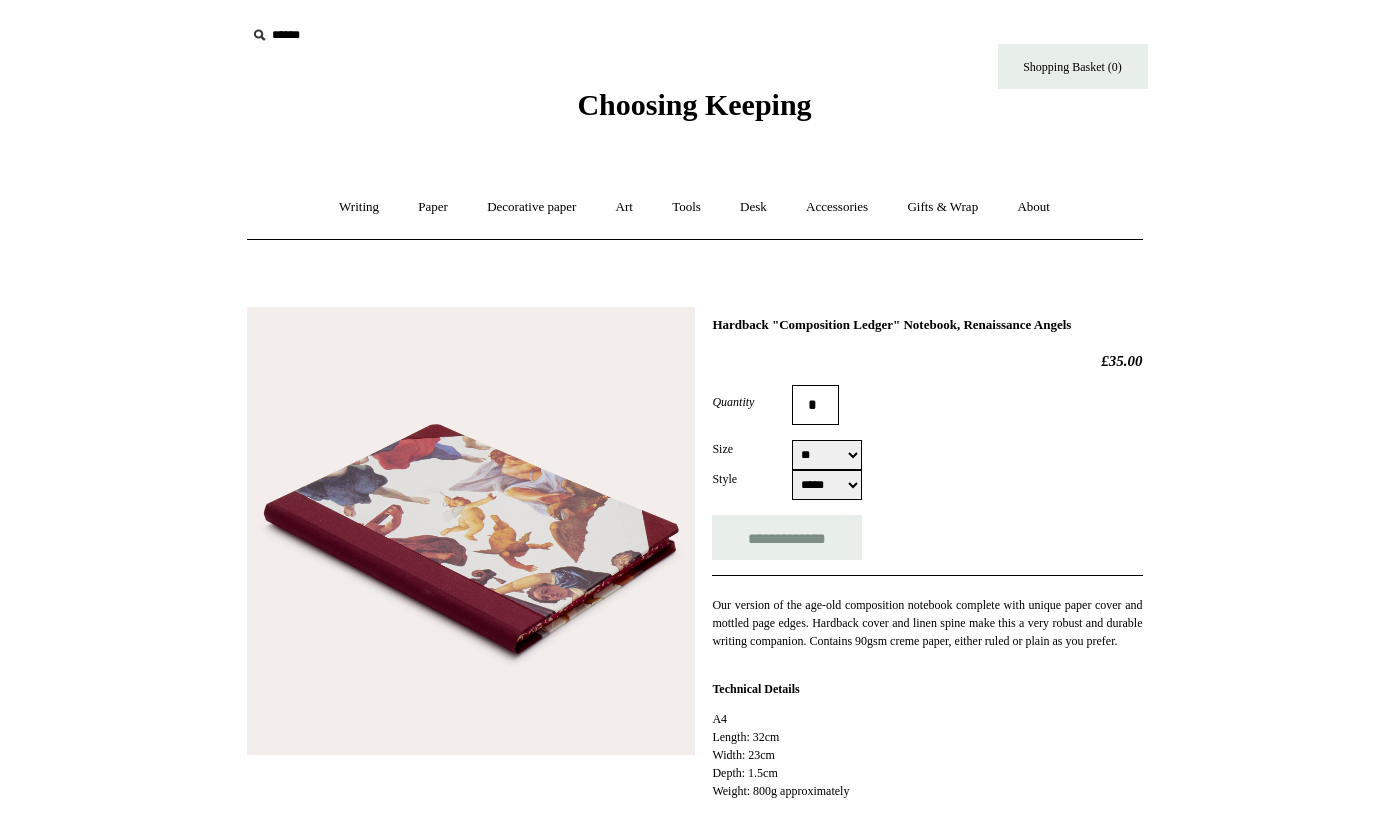 select on "**" 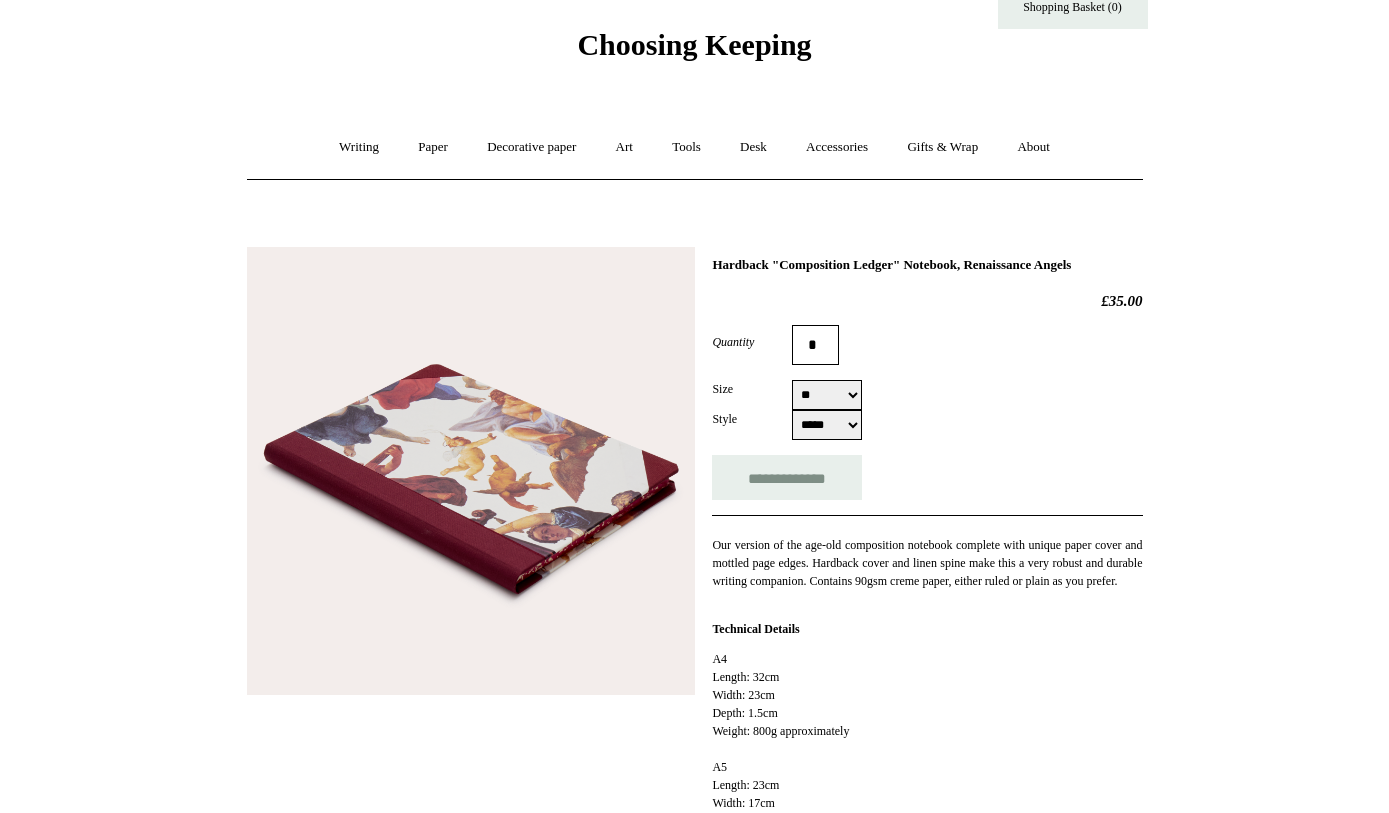 scroll, scrollTop: 64, scrollLeft: 0, axis: vertical 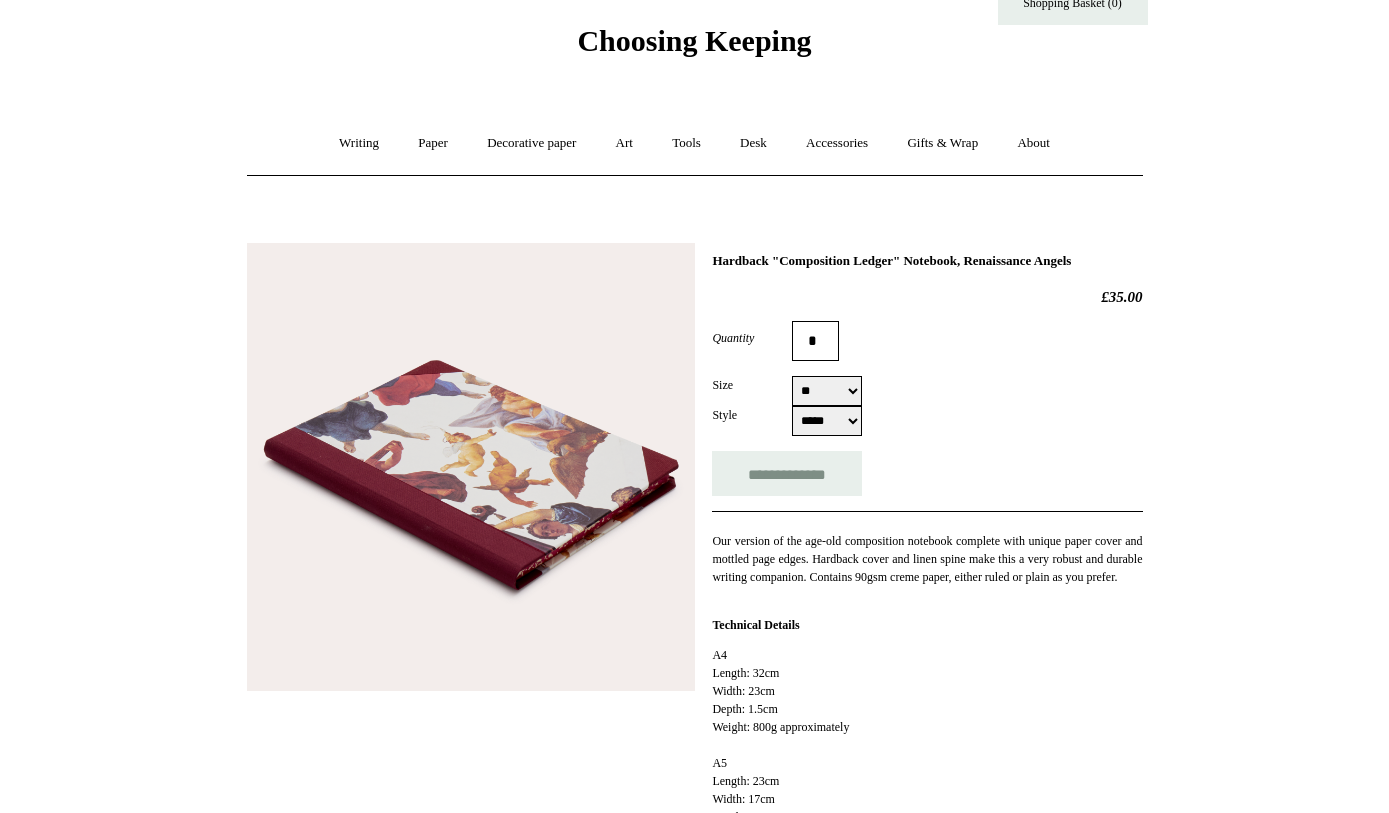 click at bounding box center [471, 467] 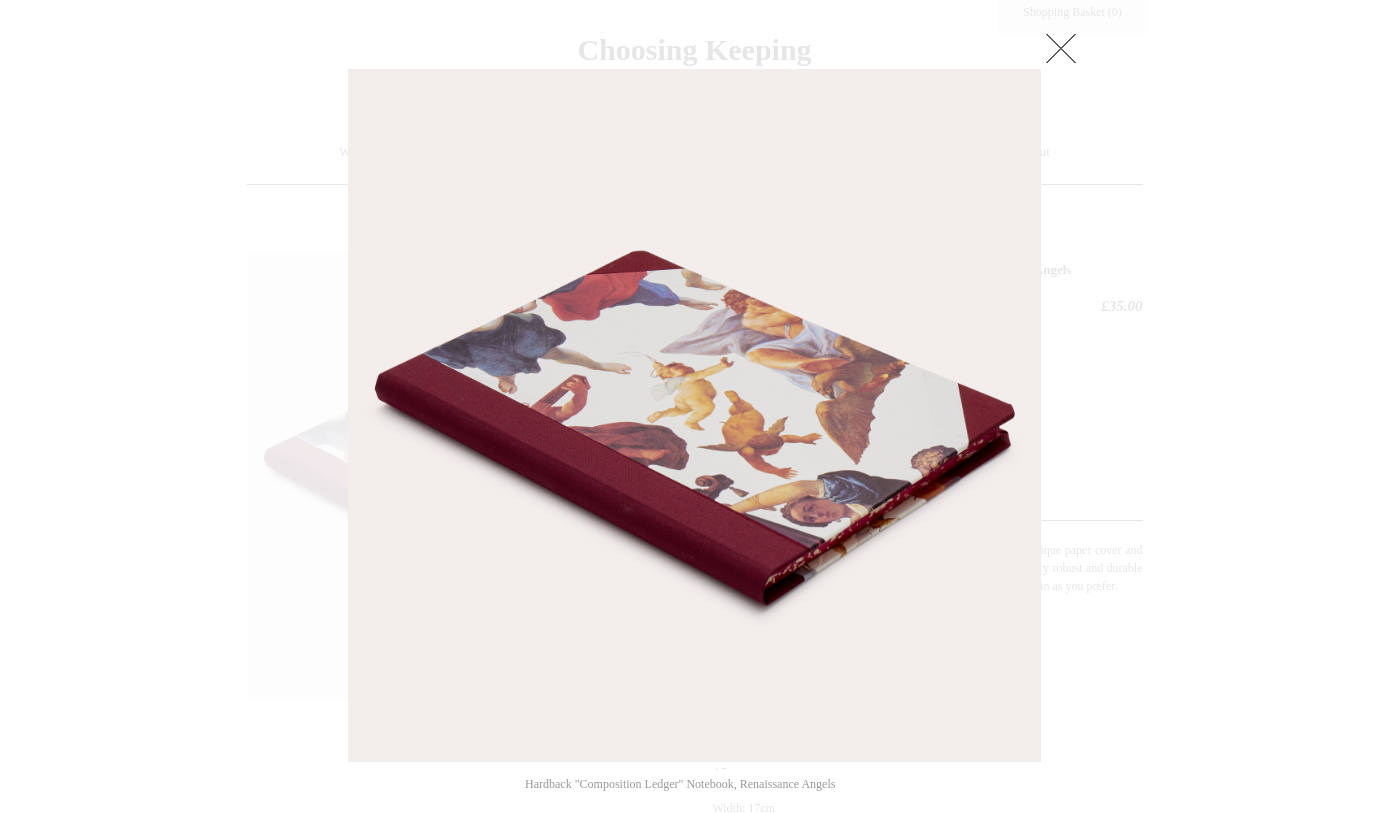 scroll, scrollTop: 0, scrollLeft: 0, axis: both 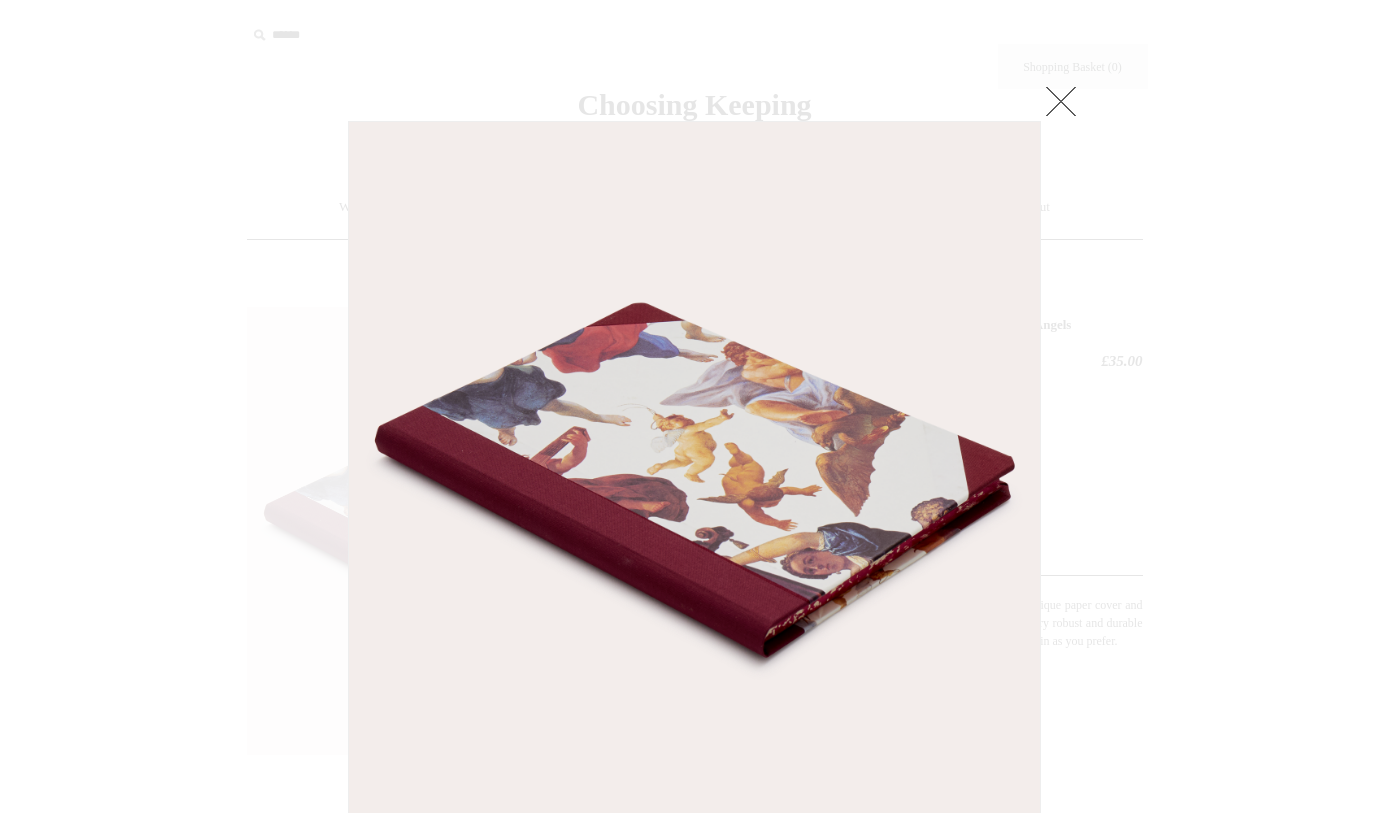 click at bounding box center [1061, 101] 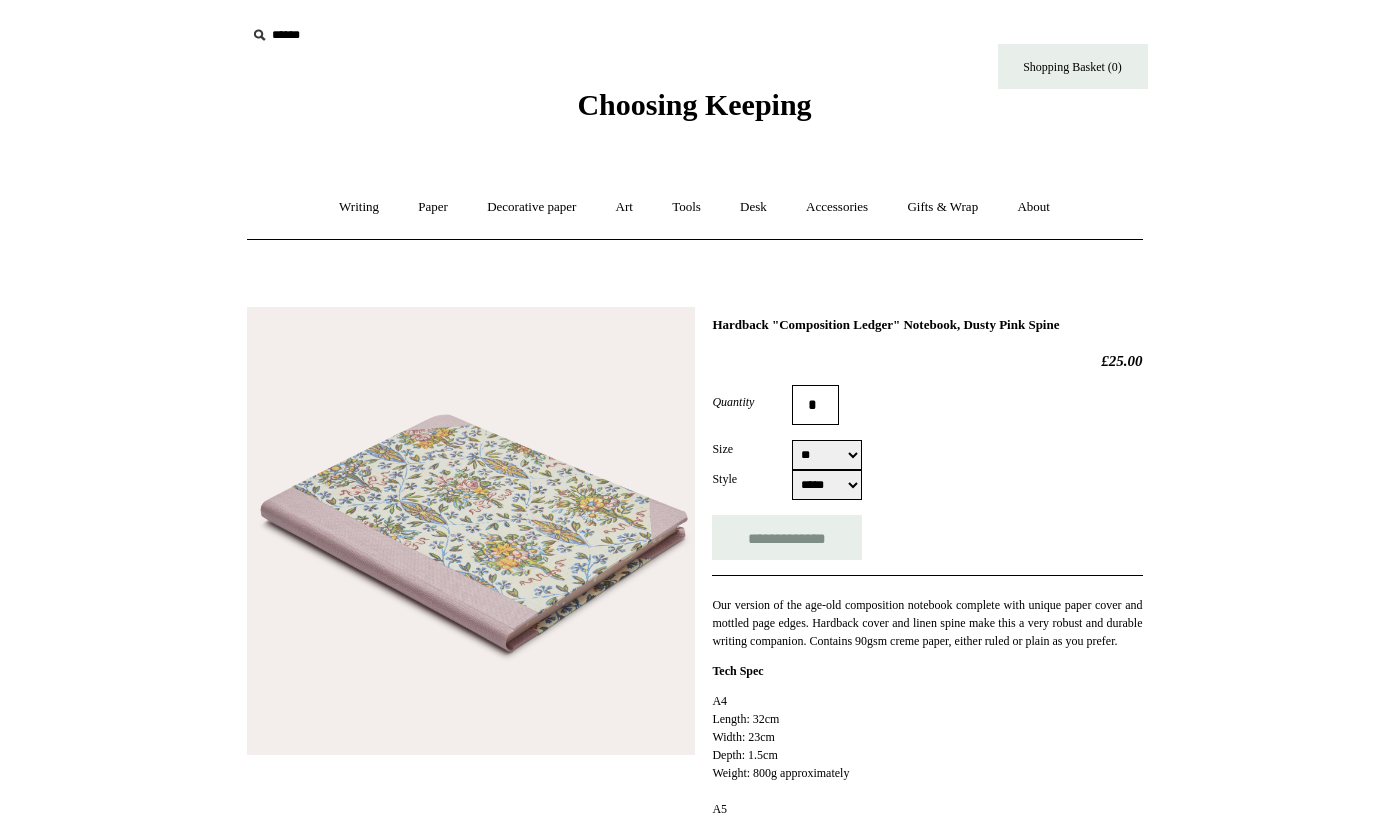 scroll, scrollTop: 0, scrollLeft: 0, axis: both 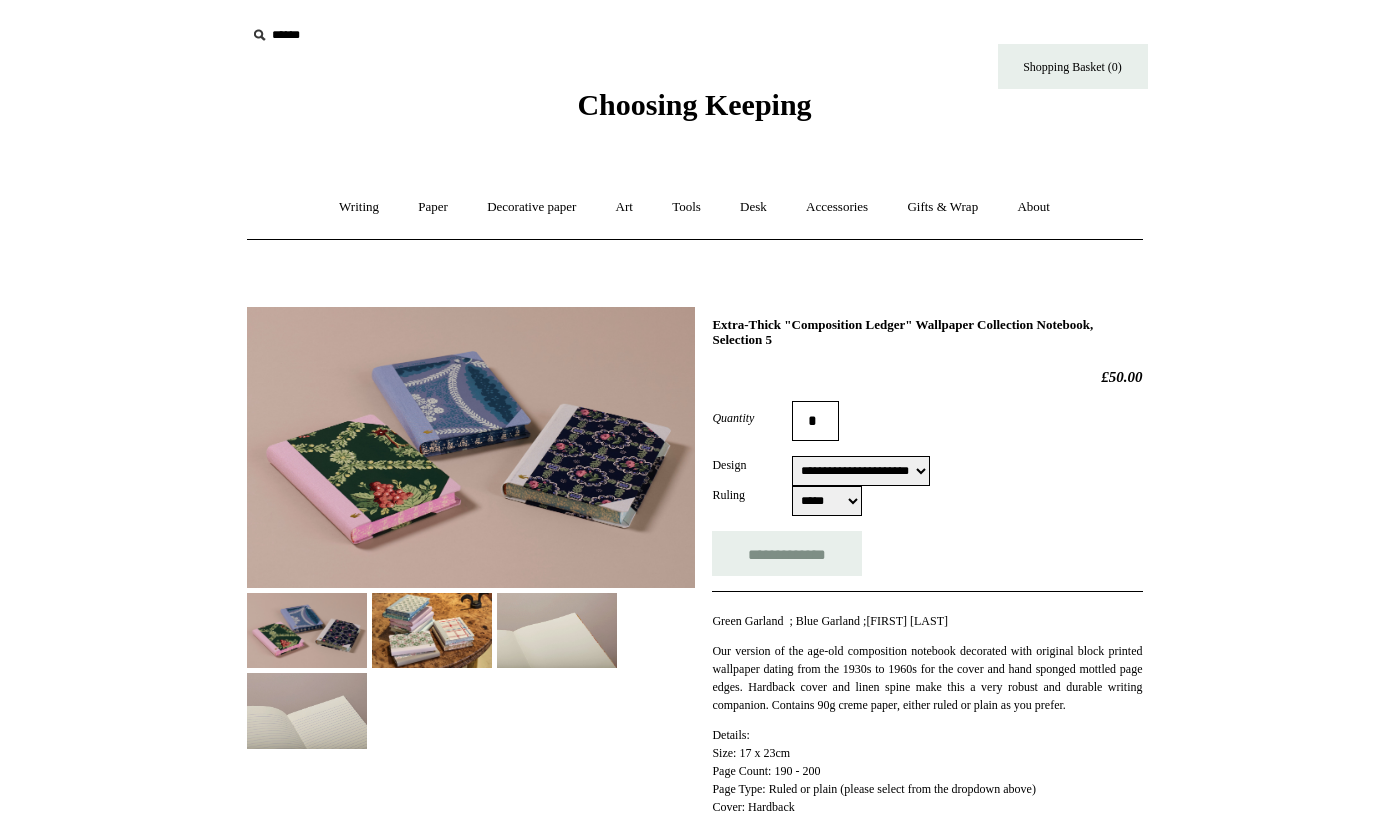 select on "**********" 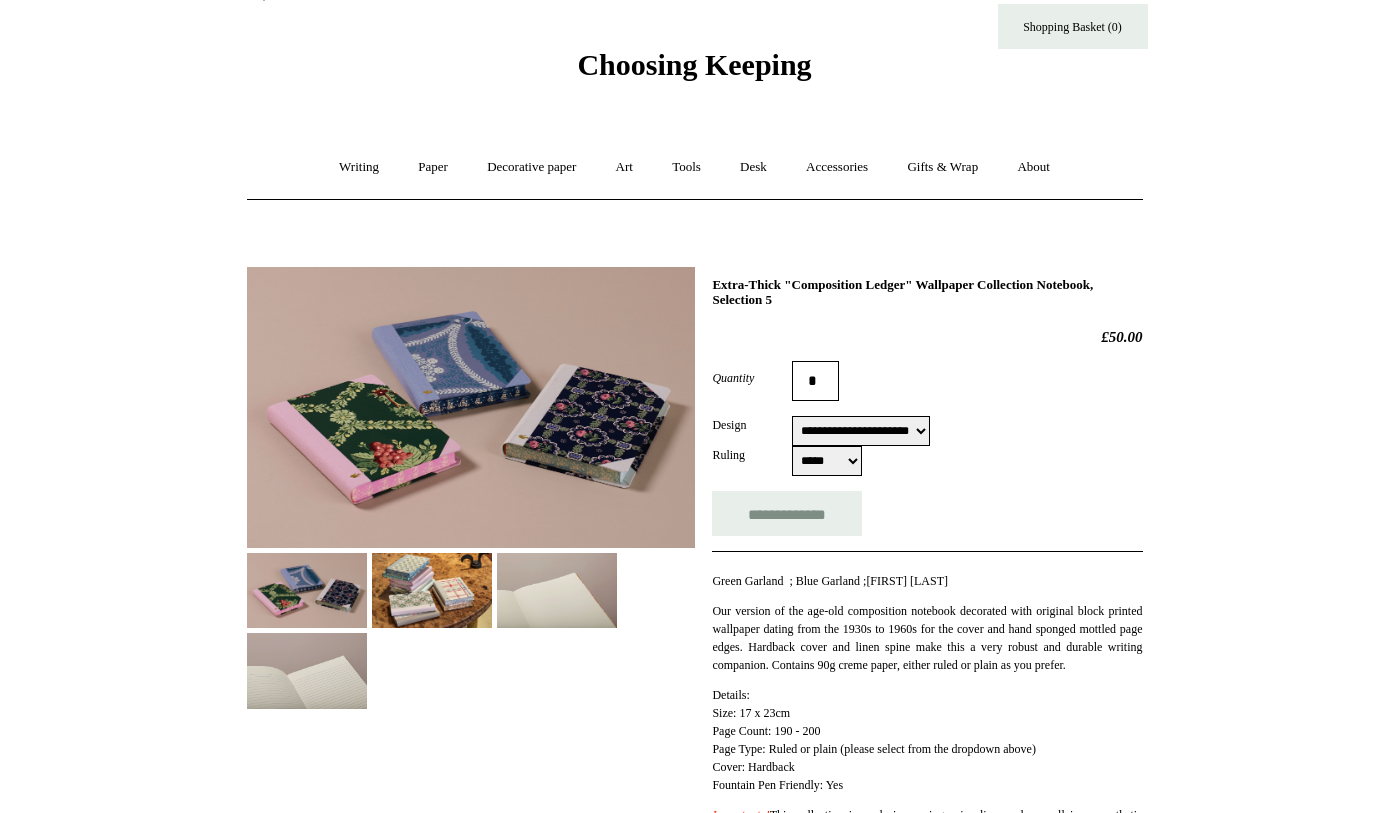 click on "**********" at bounding box center [861, 431] 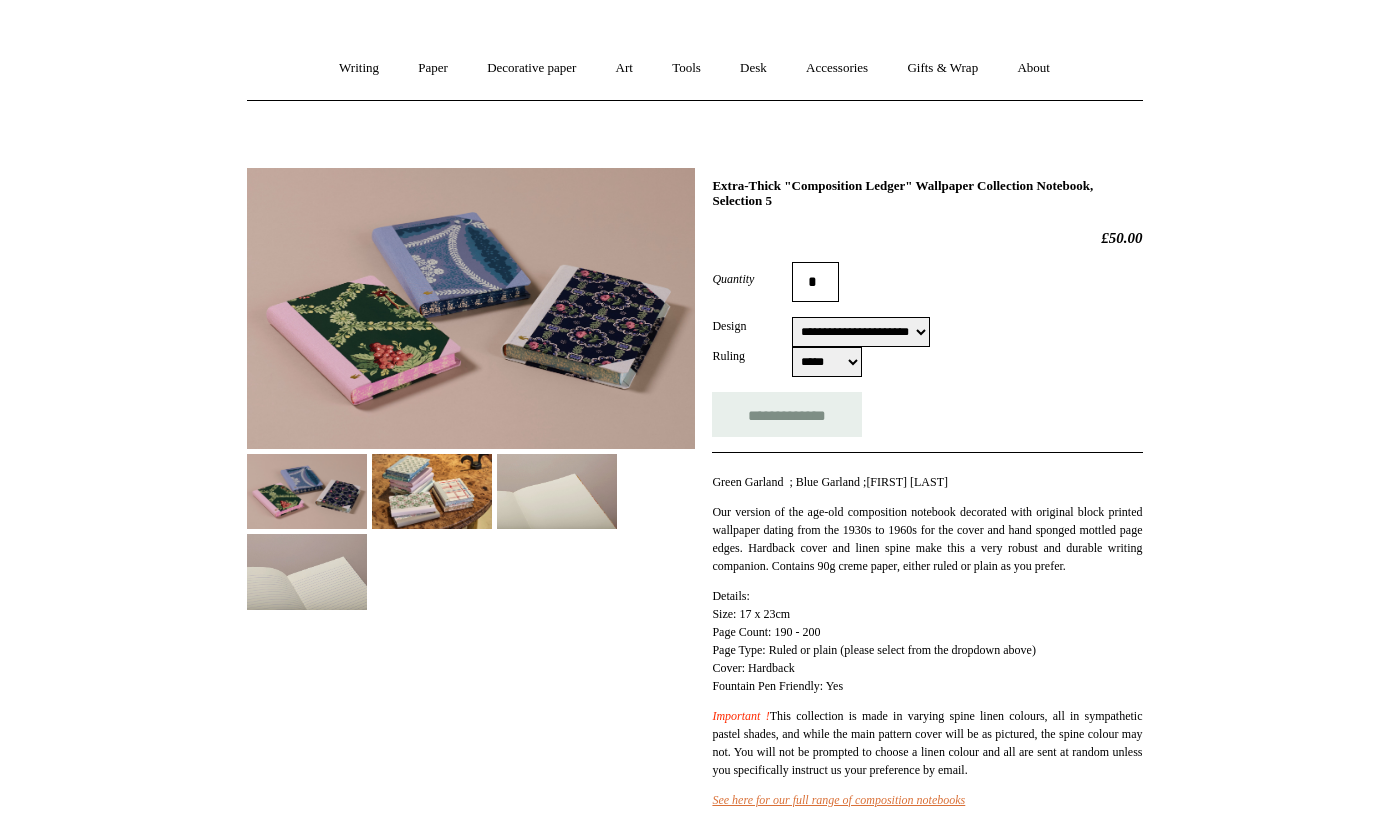 scroll, scrollTop: 0, scrollLeft: 0, axis: both 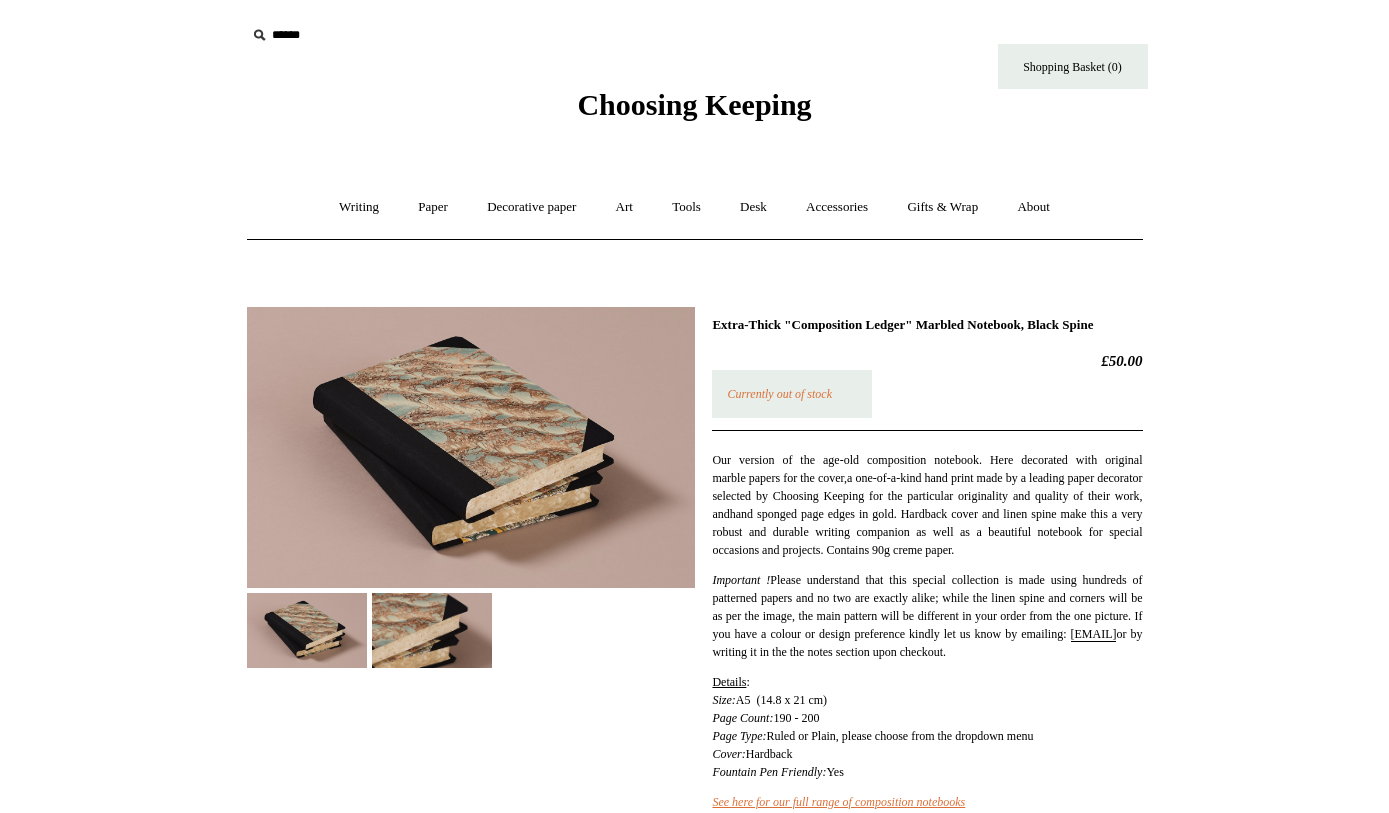 click at bounding box center [471, 447] 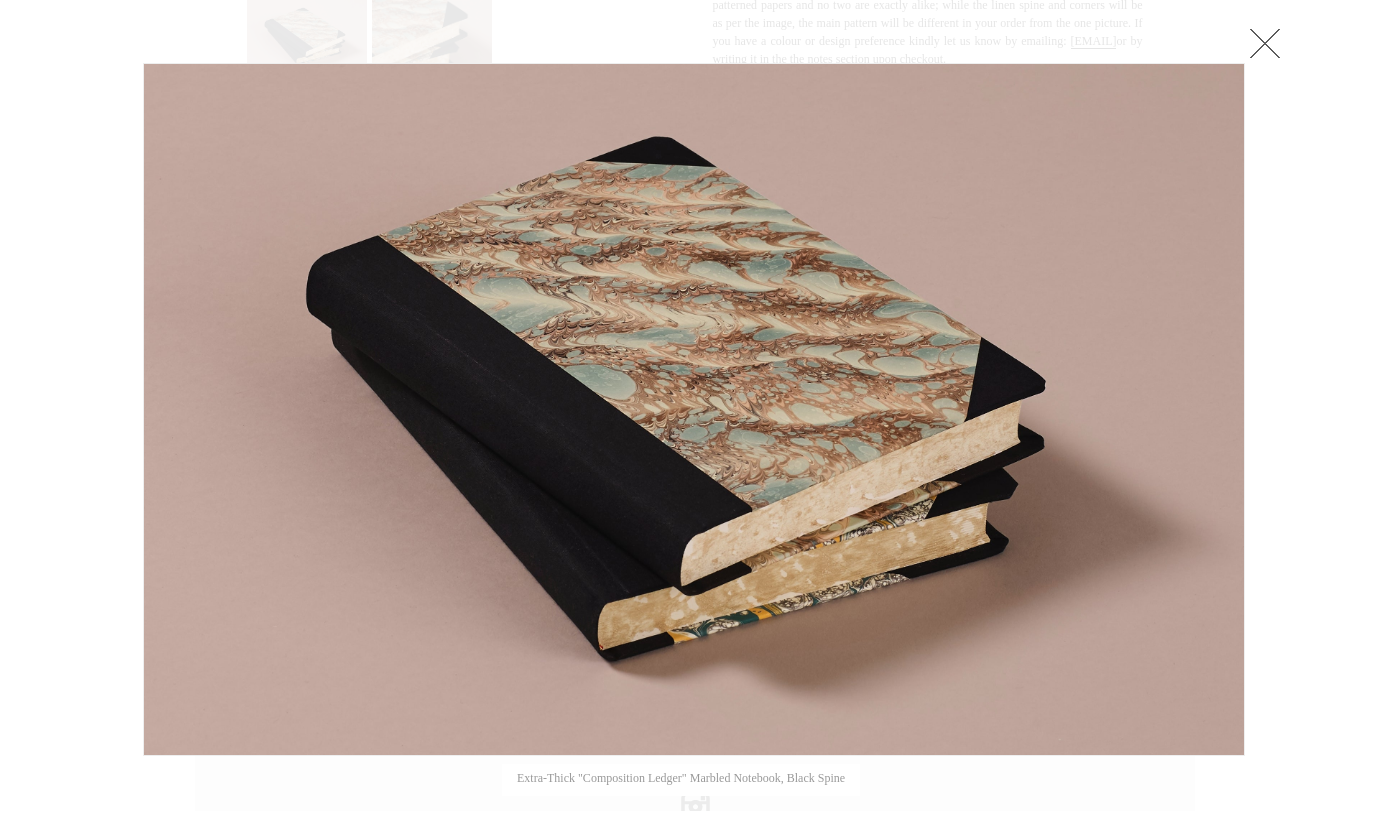 scroll, scrollTop: 689, scrollLeft: 0, axis: vertical 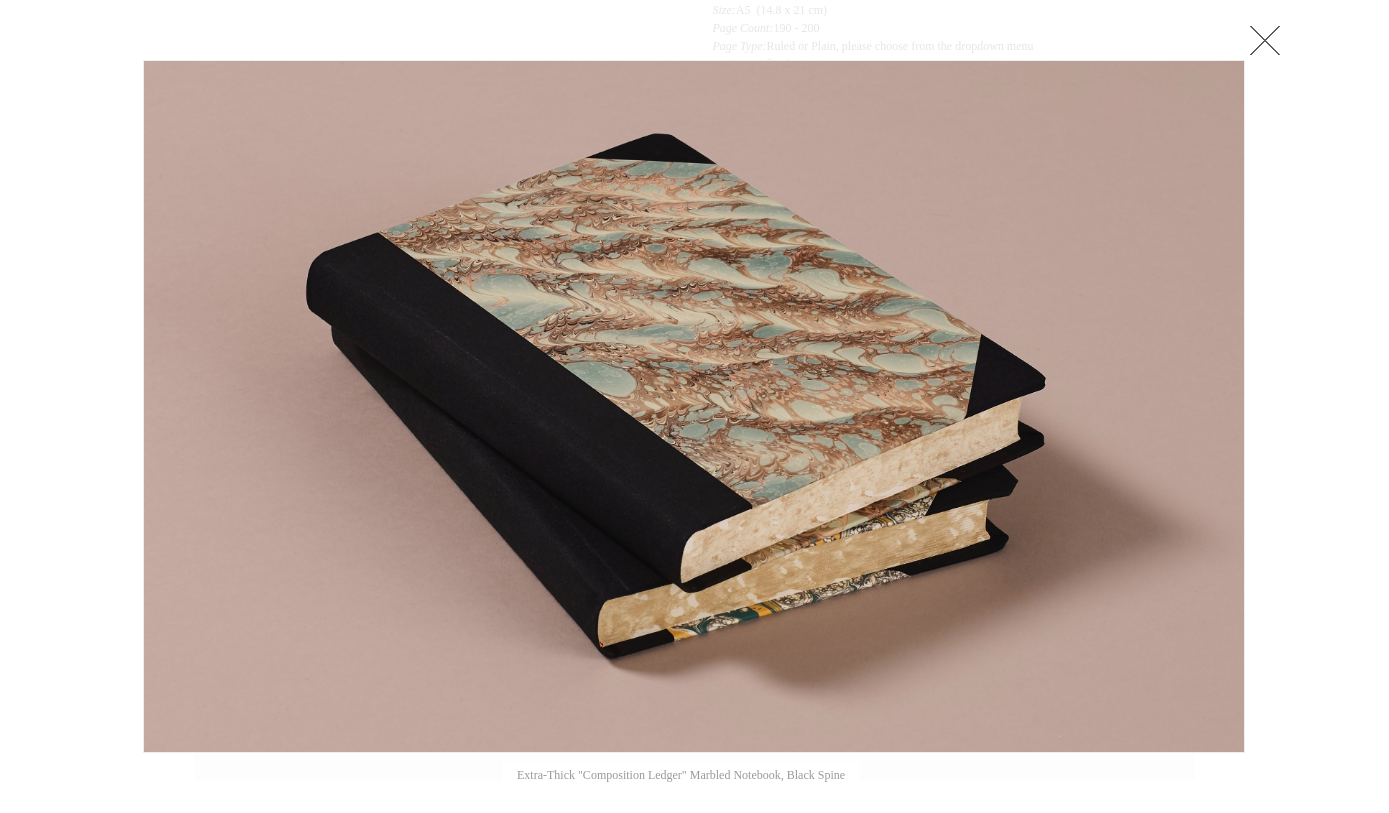 click at bounding box center (-9125, 408) 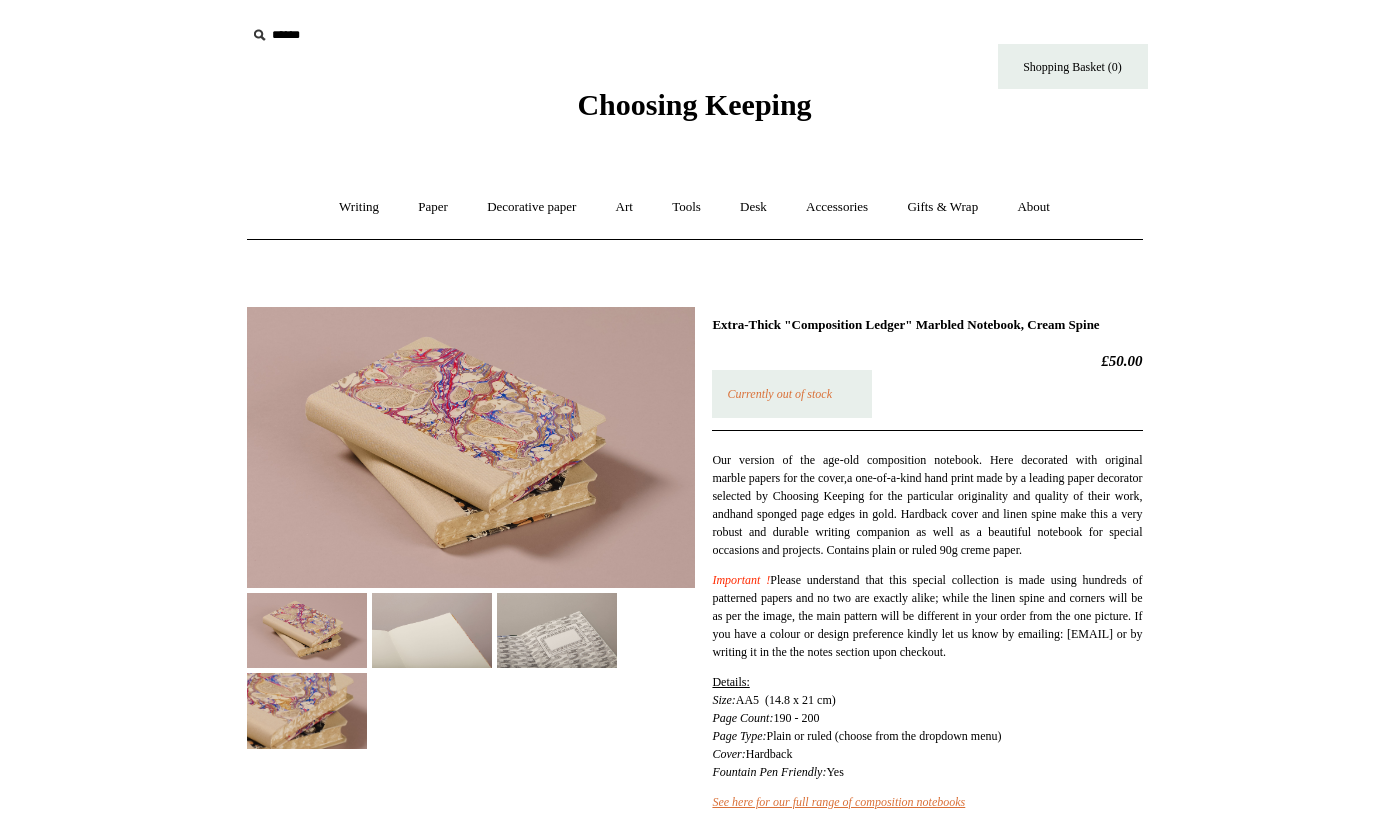 scroll, scrollTop: 0, scrollLeft: 0, axis: both 